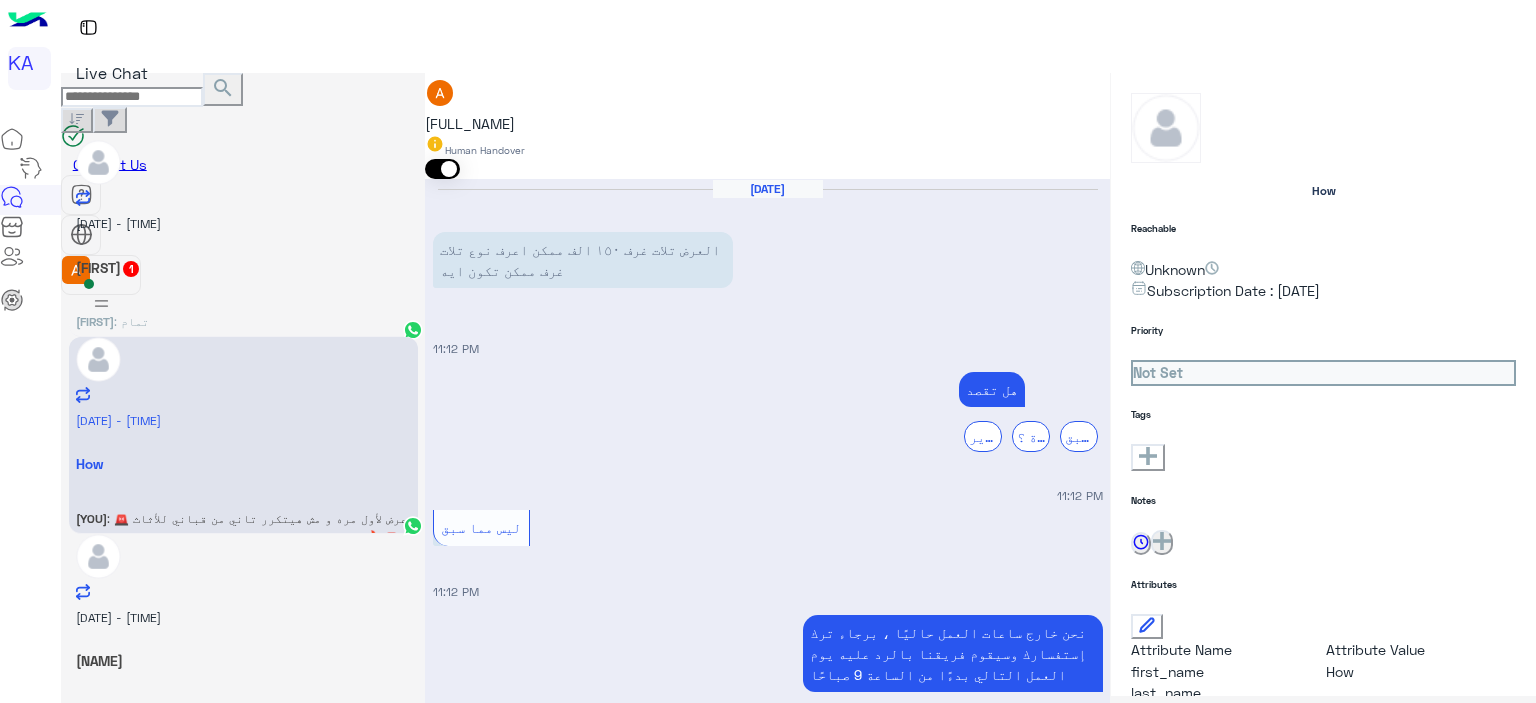 scroll, scrollTop: 0, scrollLeft: 0, axis: both 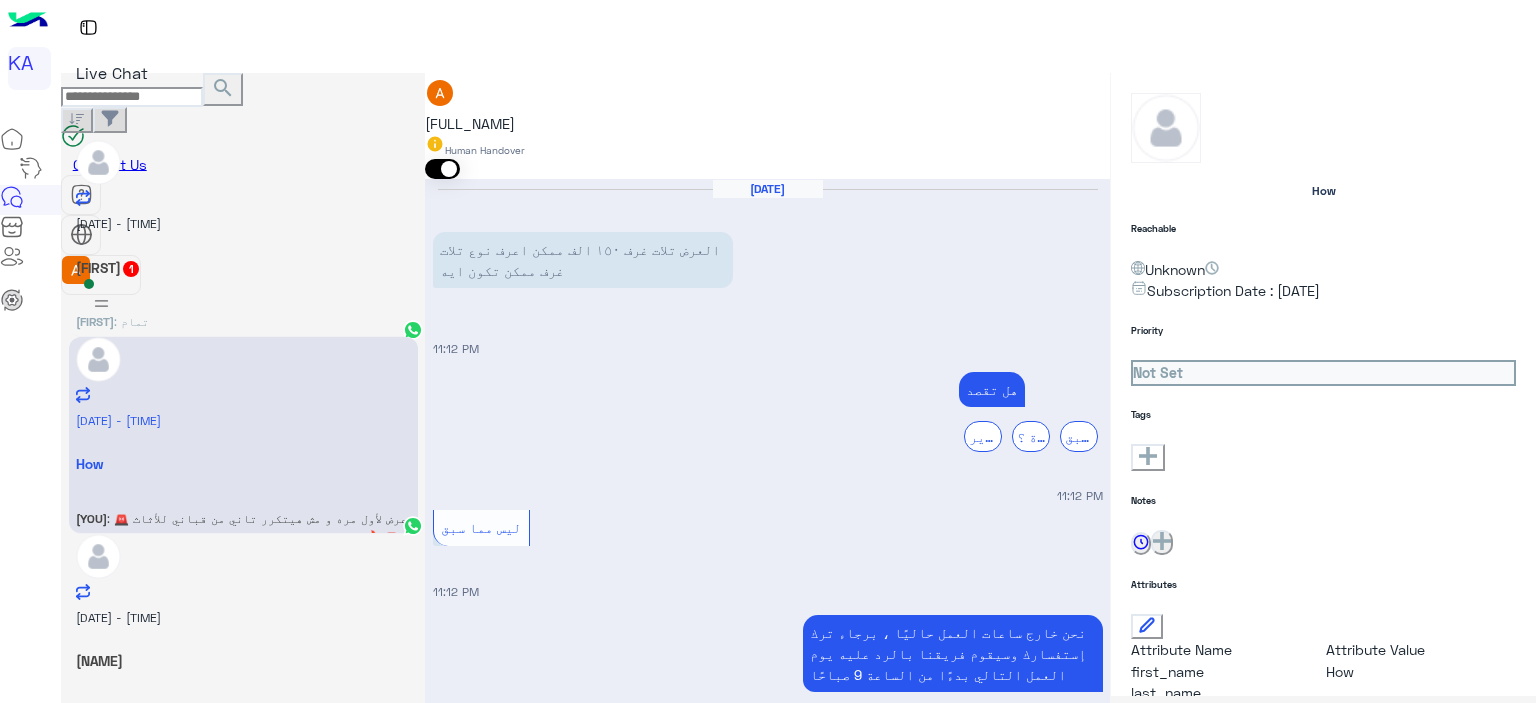 click on "Samar : تمام" at bounding box center [243, 318] 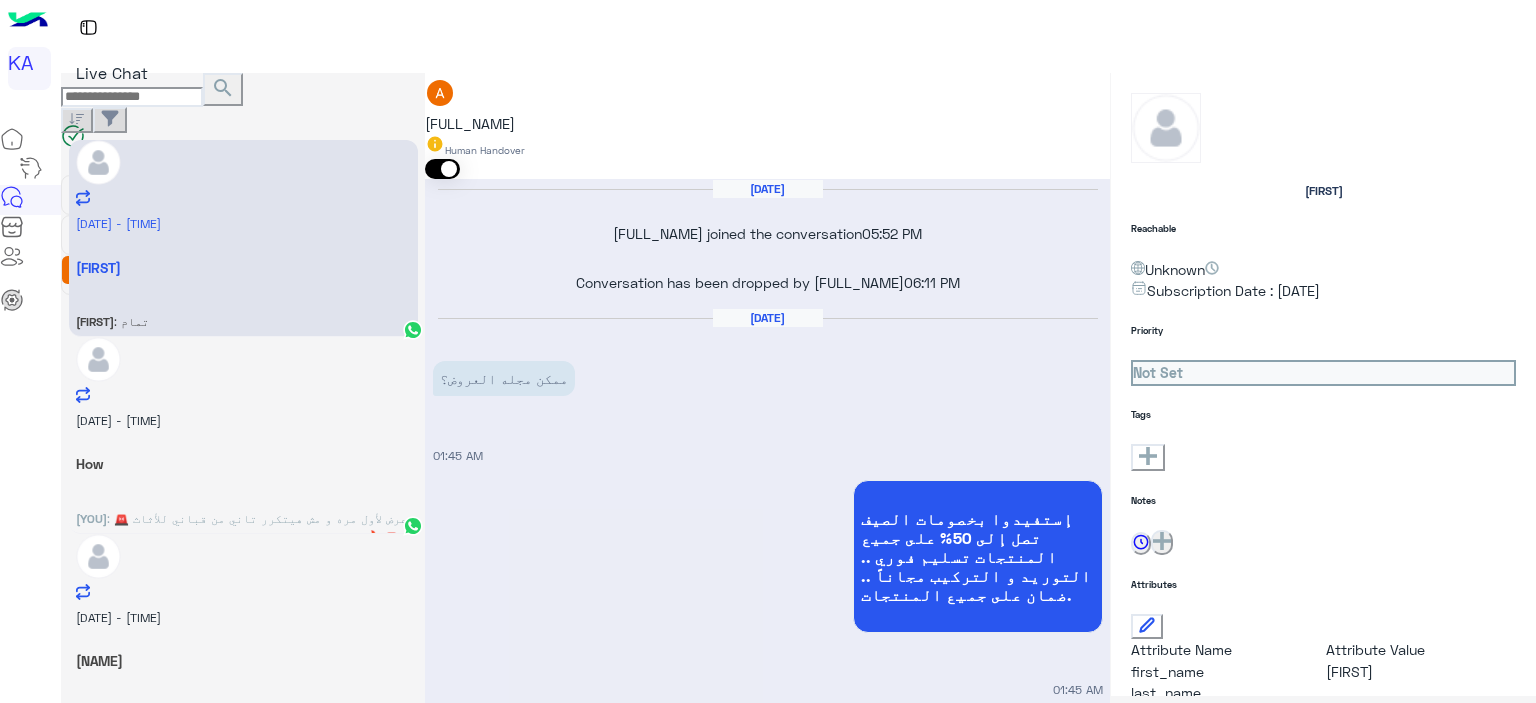 scroll, scrollTop: 2063, scrollLeft: 0, axis: vertical 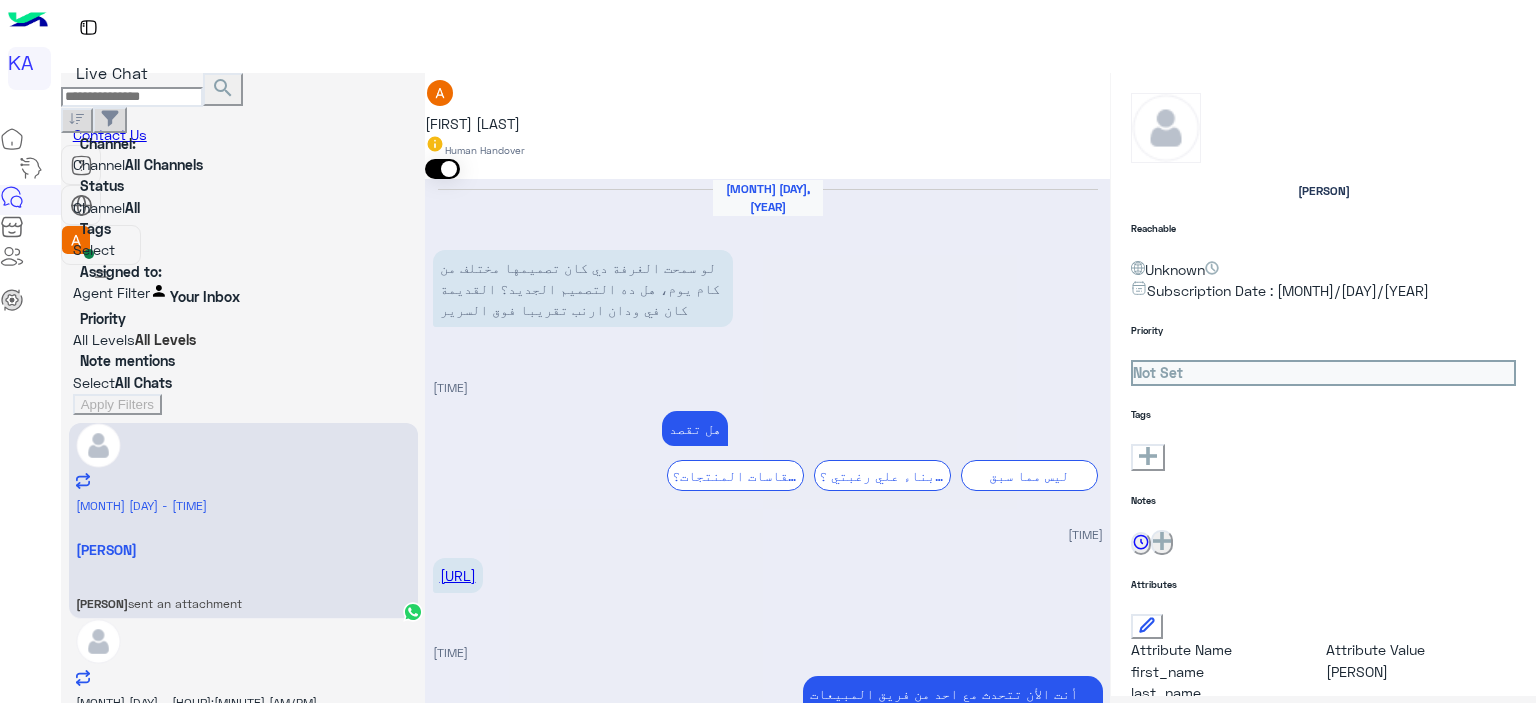 click on "[URL]" at bounding box center [458, 1163] 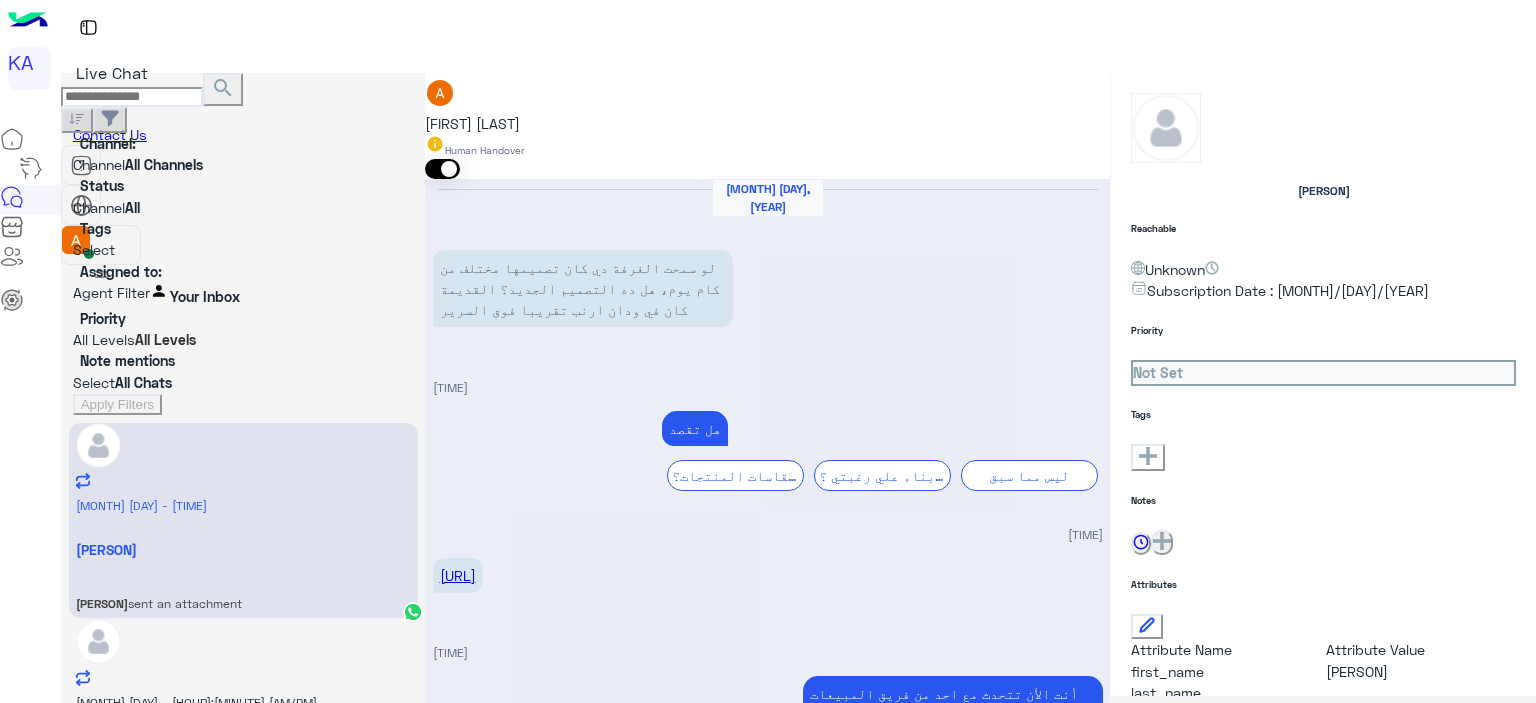 scroll, scrollTop: 834, scrollLeft: 0, axis: vertical 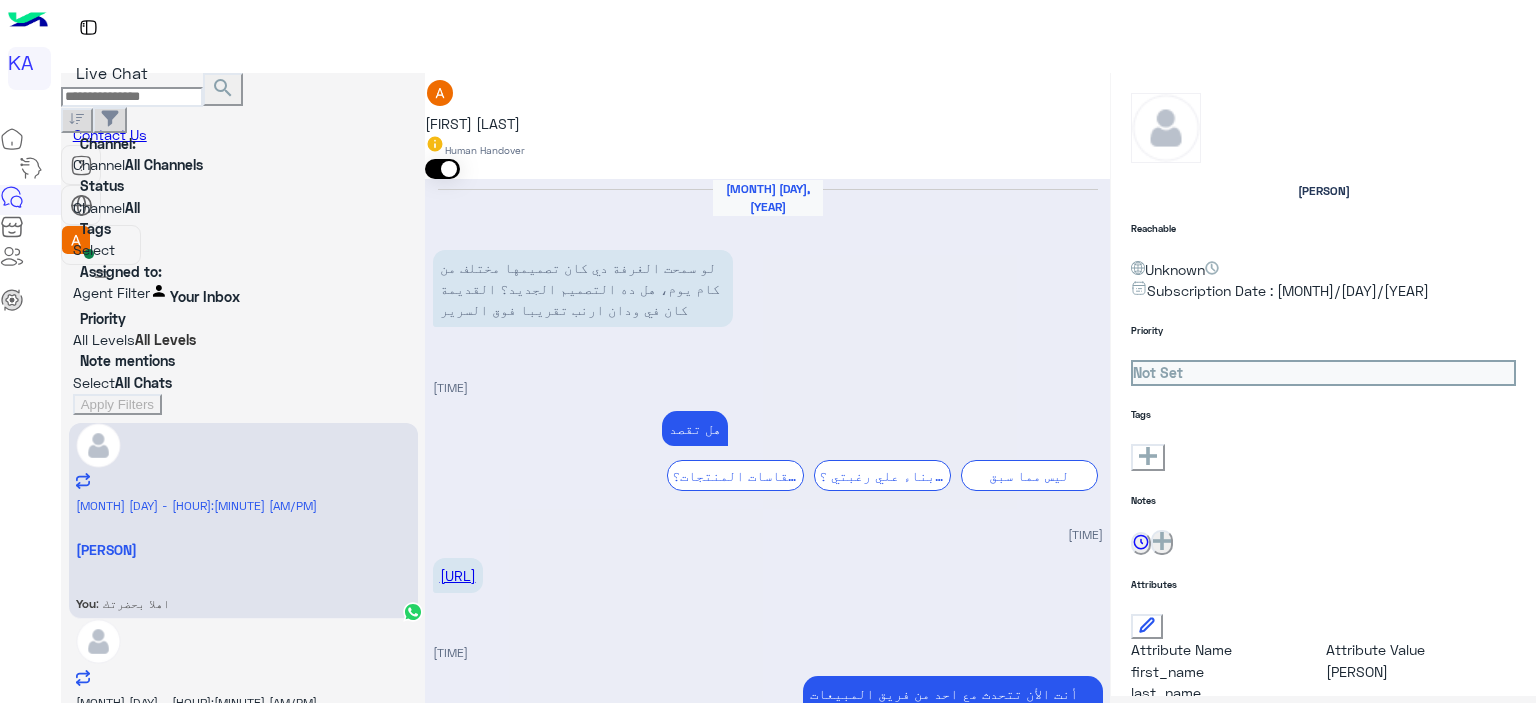 type on "*" 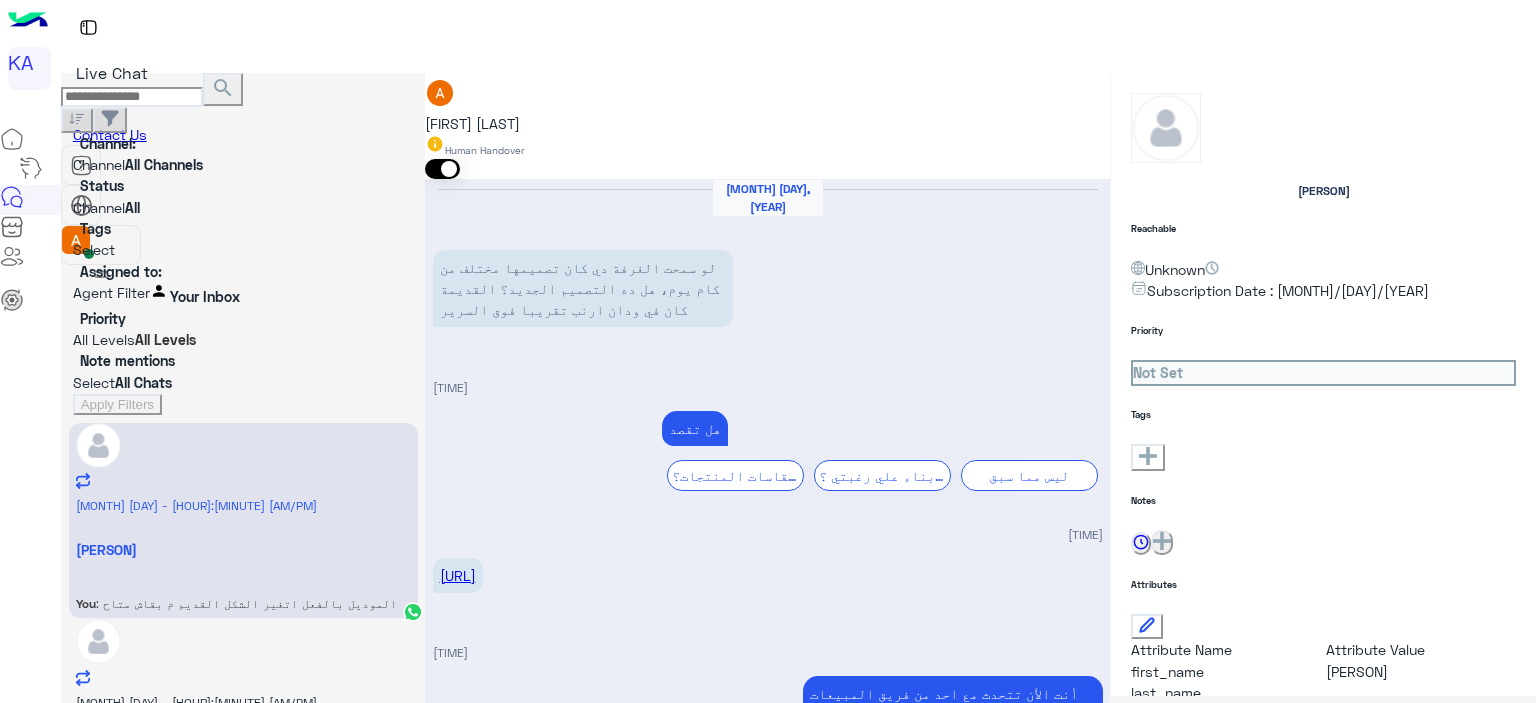 scroll, scrollTop: 1173, scrollLeft: 0, axis: vertical 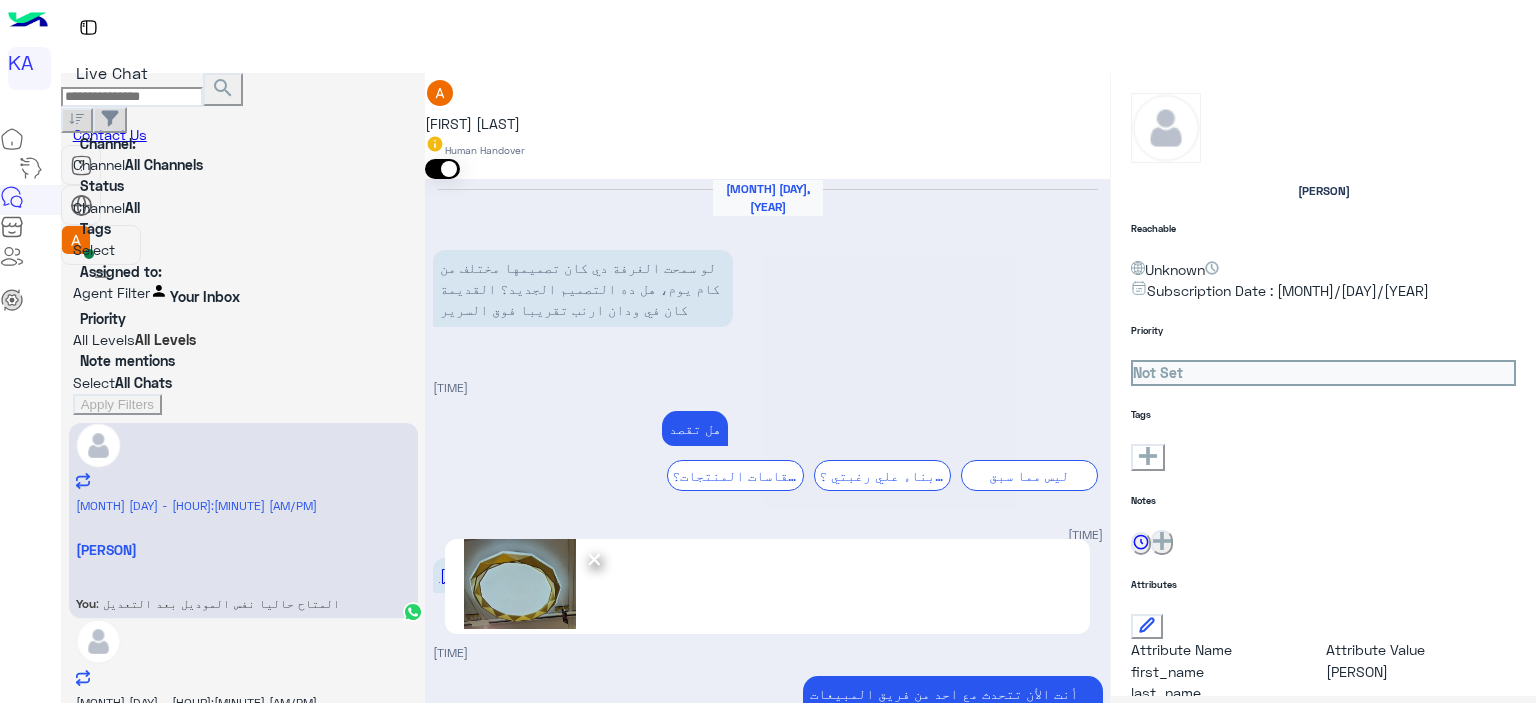 click at bounding box center [628, 2309] 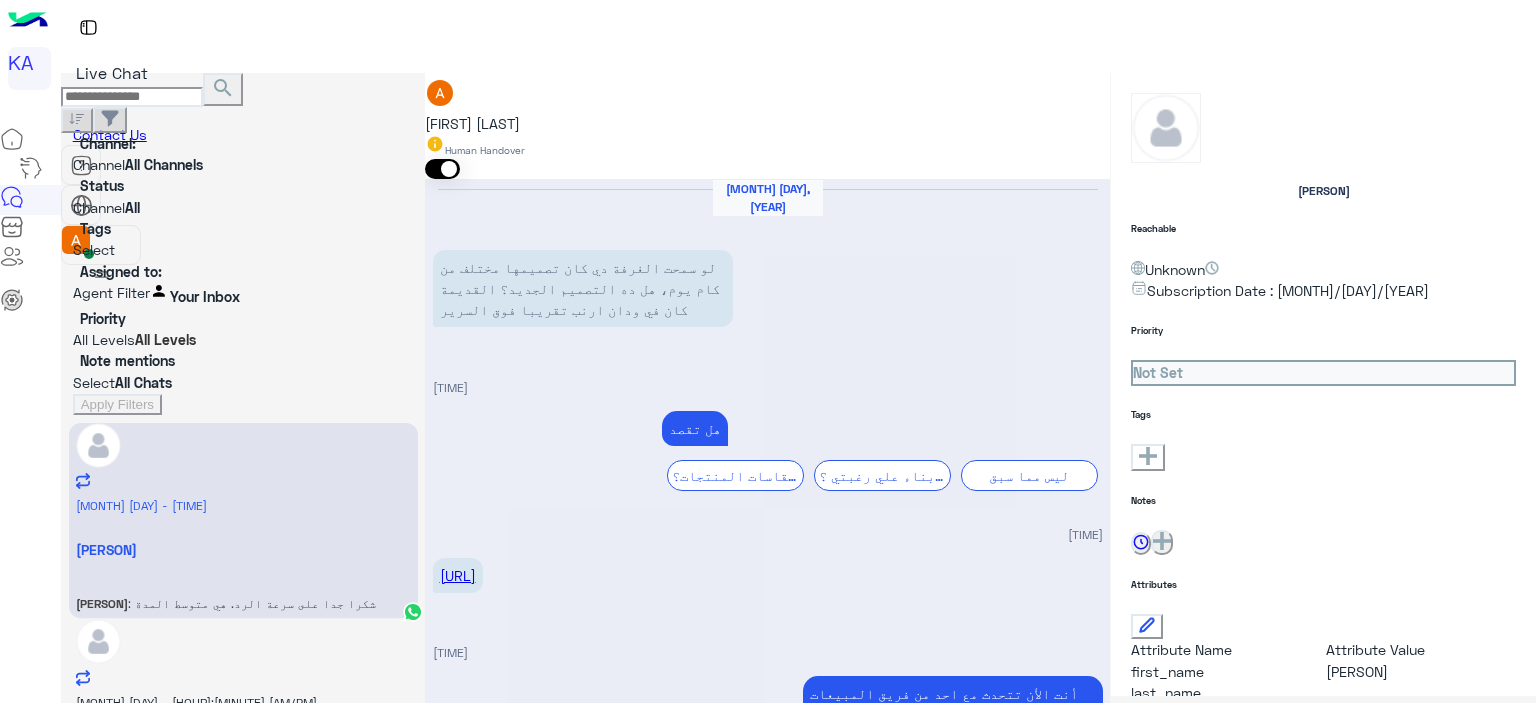 scroll, scrollTop: 1442, scrollLeft: 0, axis: vertical 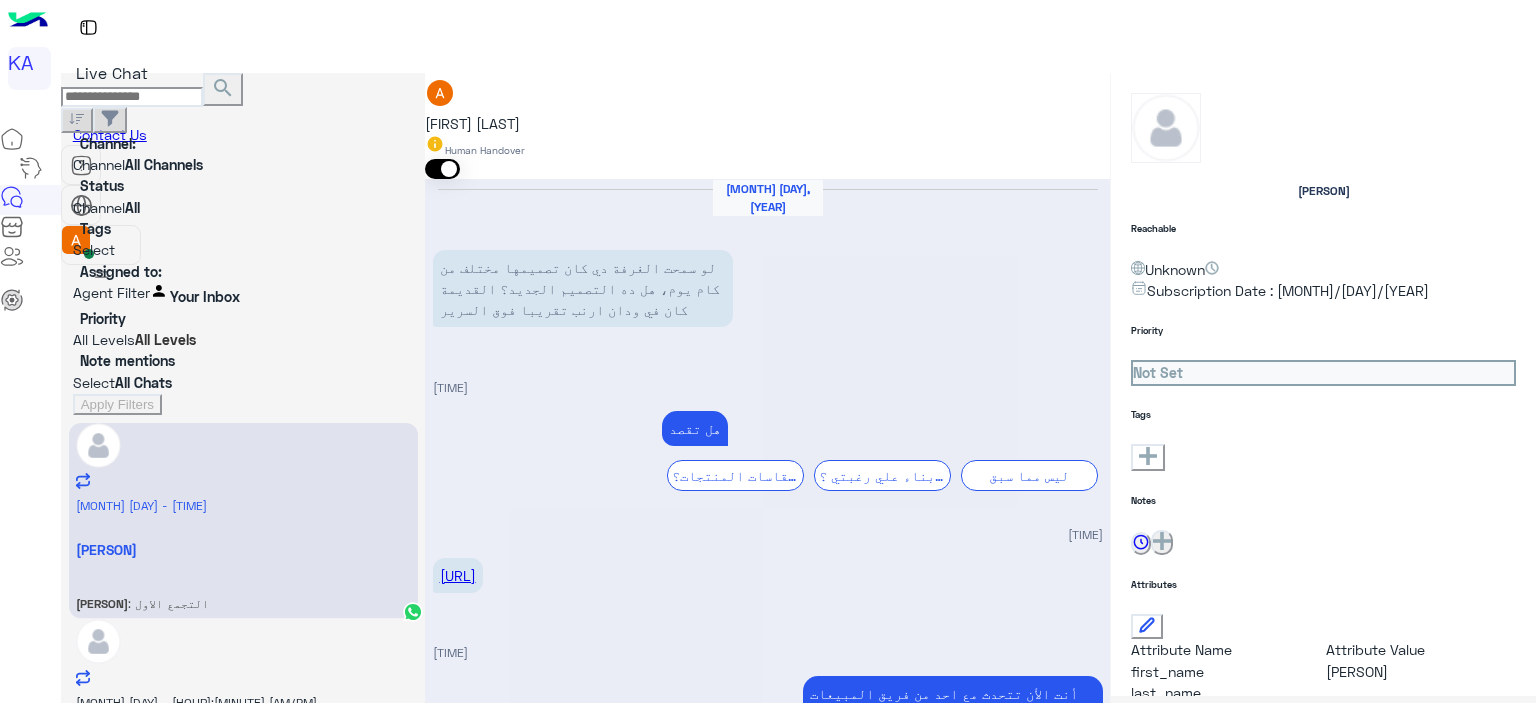 click at bounding box center (767, 2786) 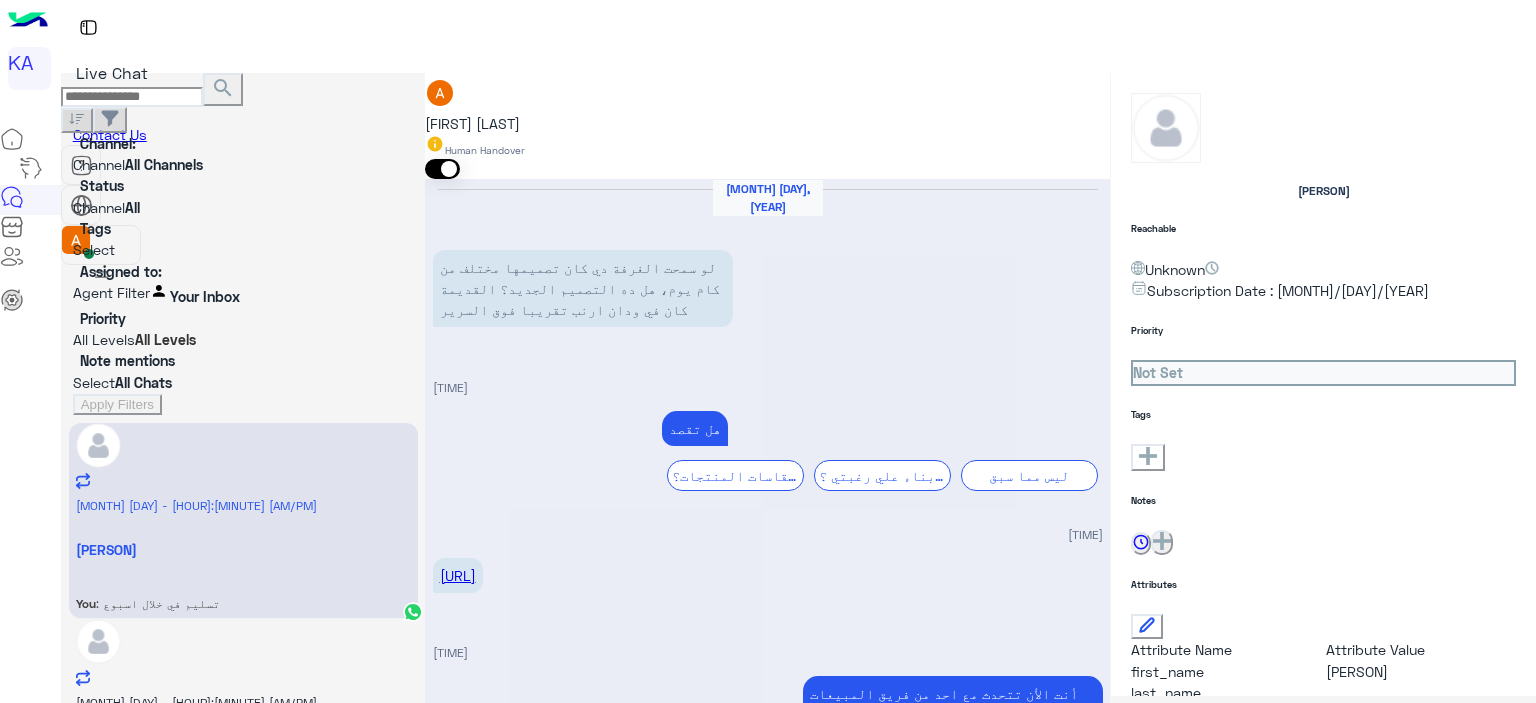 scroll, scrollTop: 1726, scrollLeft: 0, axis: vertical 